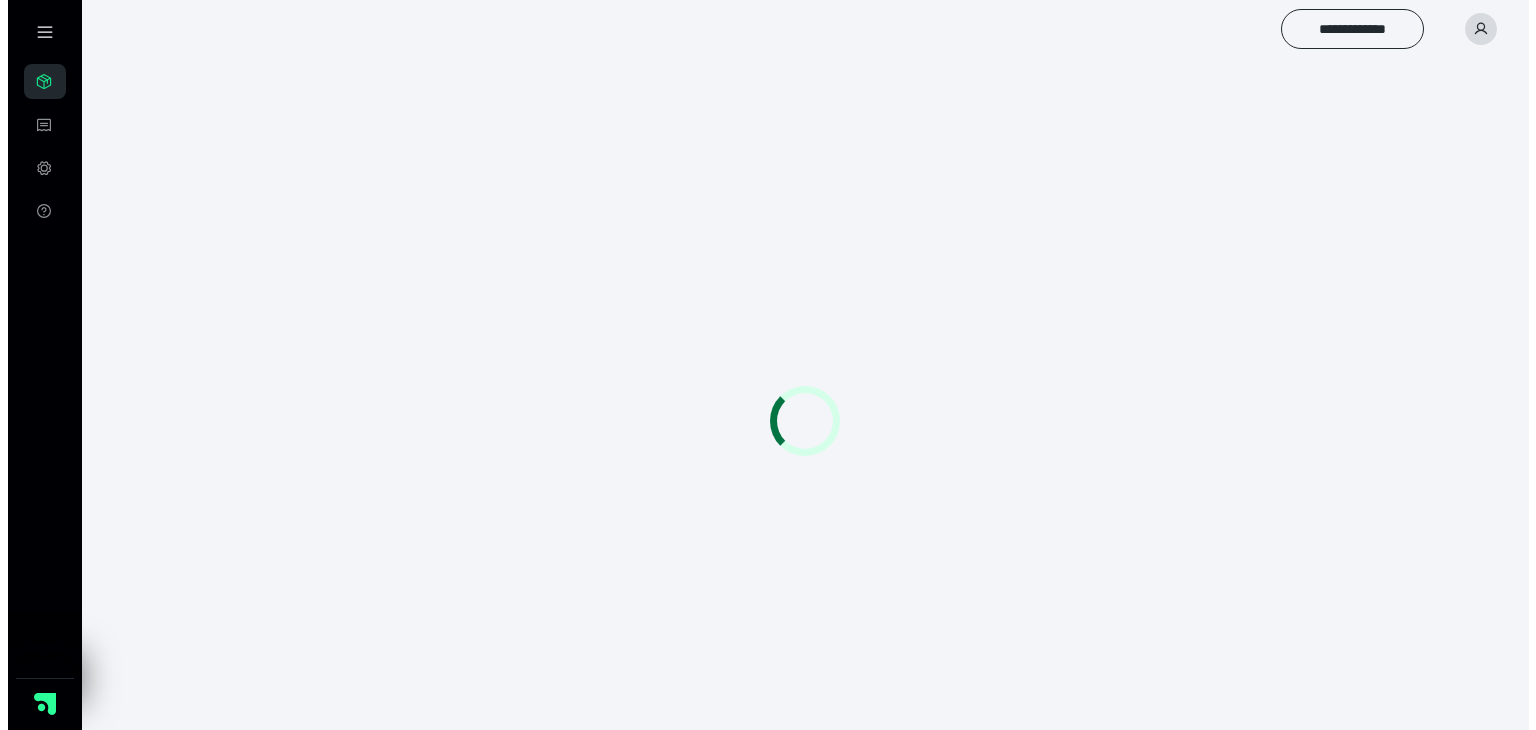 scroll, scrollTop: 0, scrollLeft: 0, axis: both 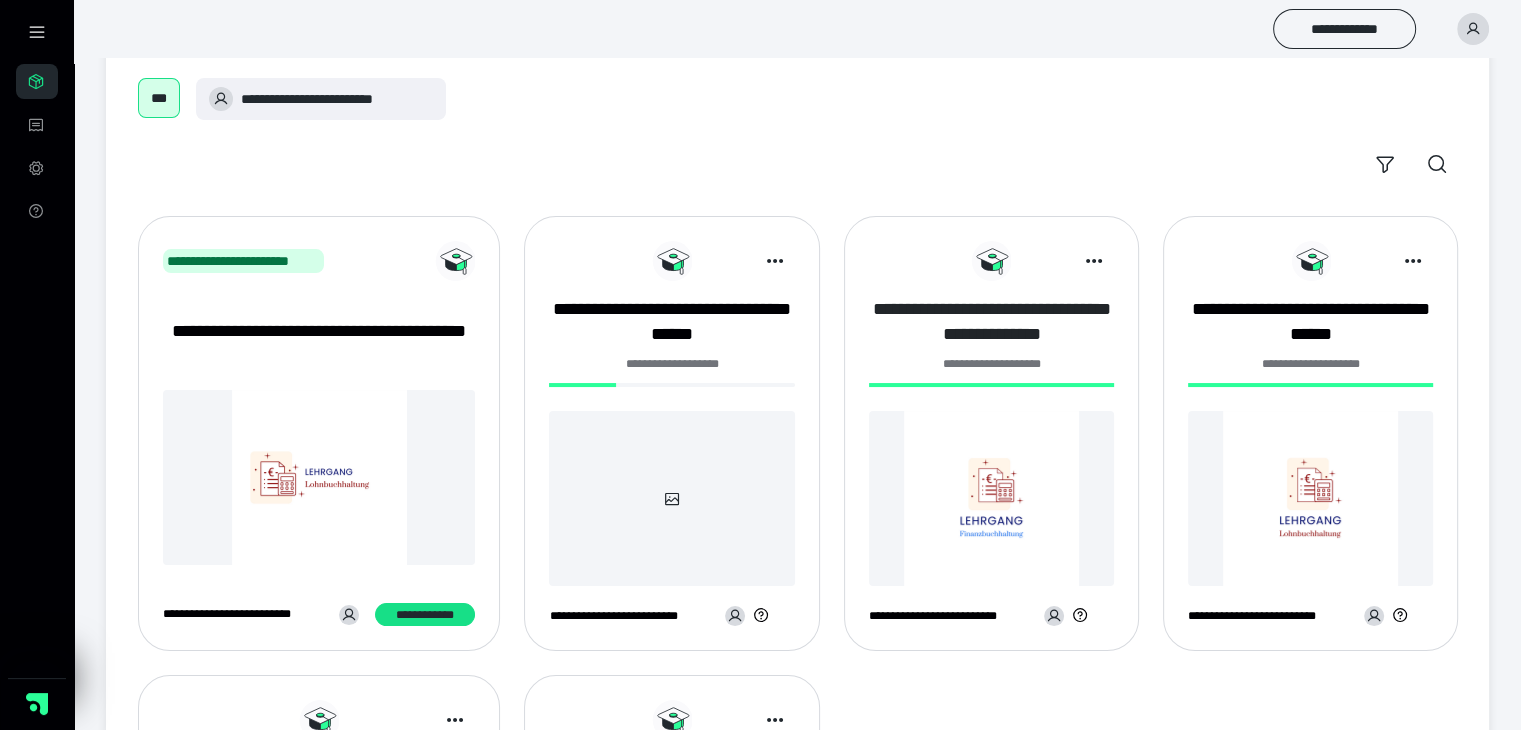 click on "**********" at bounding box center (991, 322) 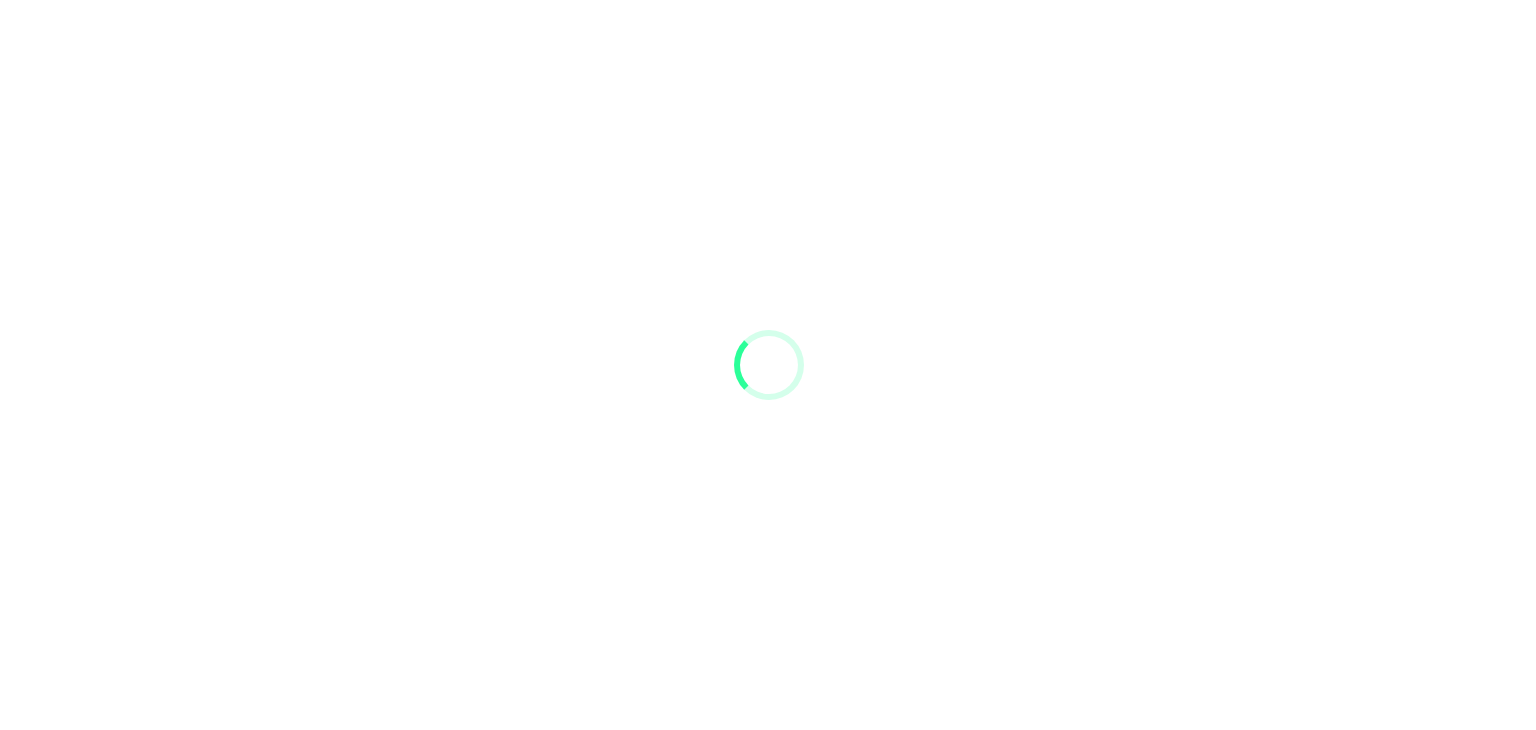 scroll, scrollTop: 0, scrollLeft: 0, axis: both 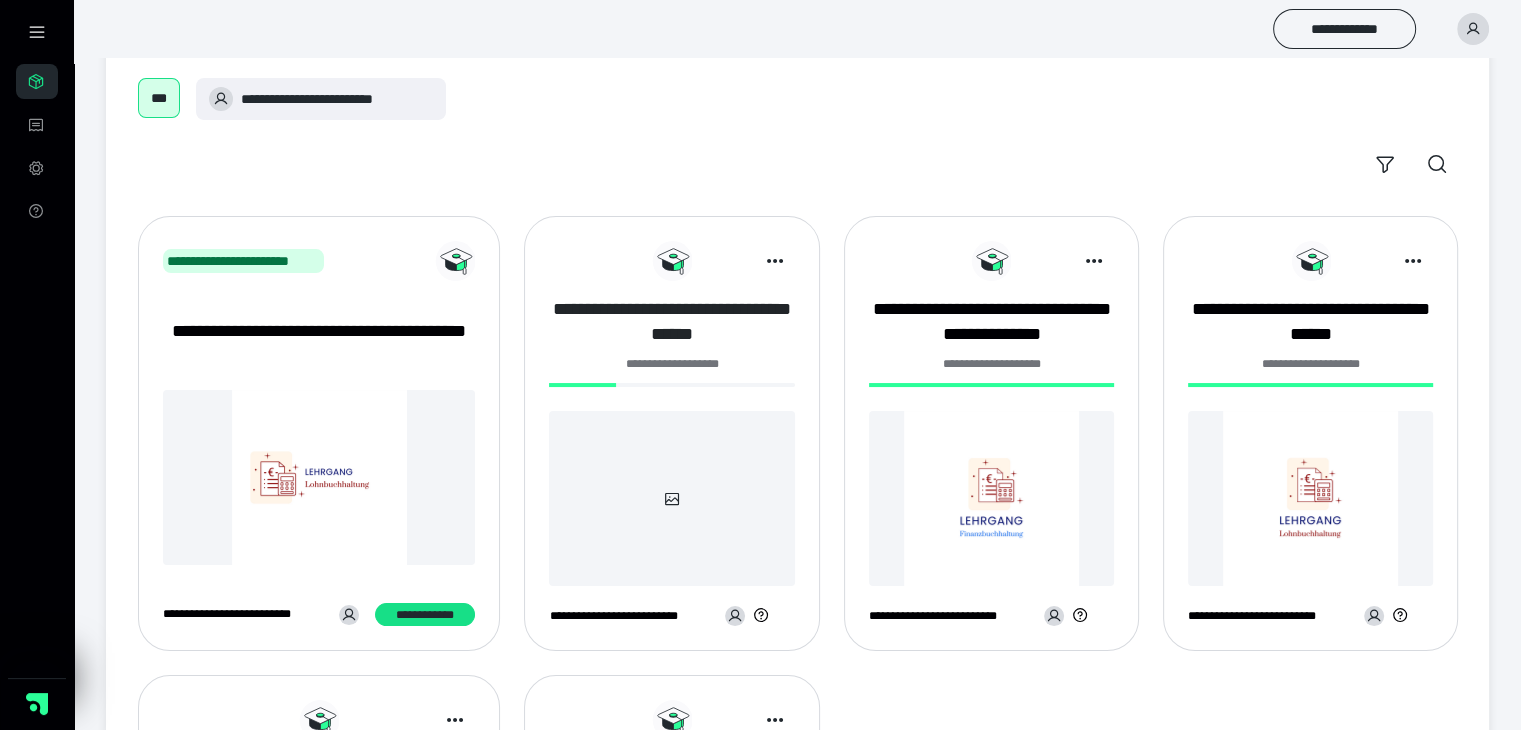 click on "**********" at bounding box center [671, 322] 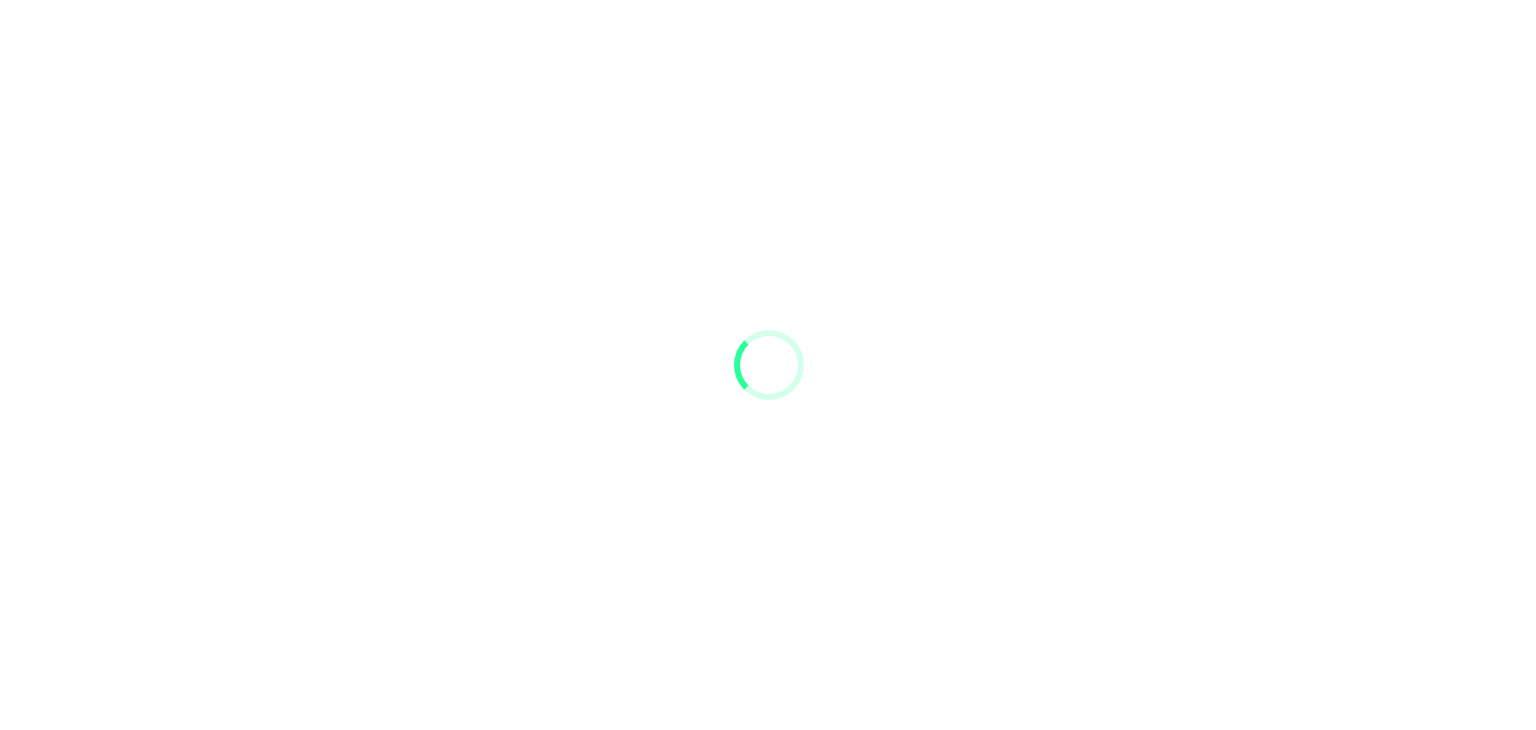 scroll, scrollTop: 0, scrollLeft: 0, axis: both 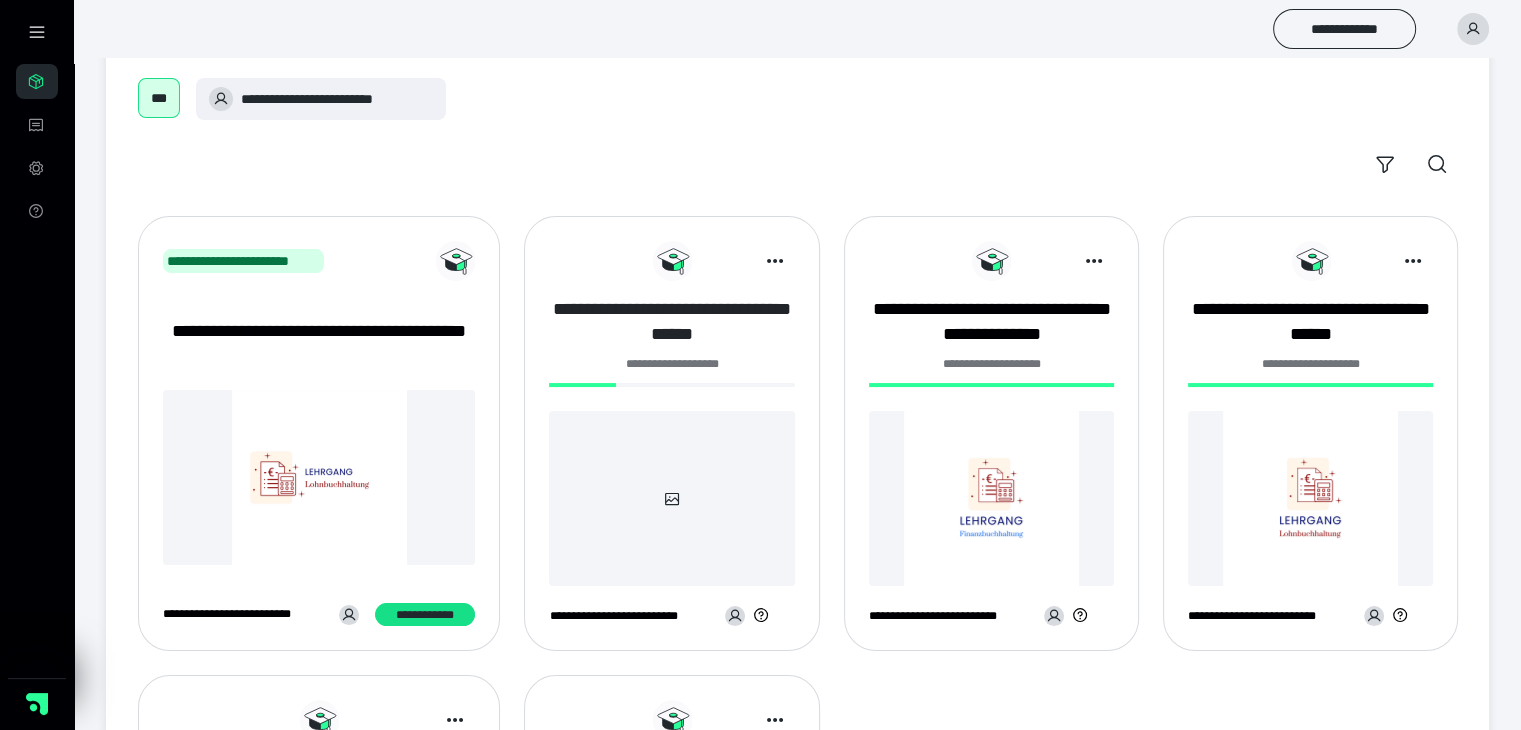 click on "**********" at bounding box center (671, 322) 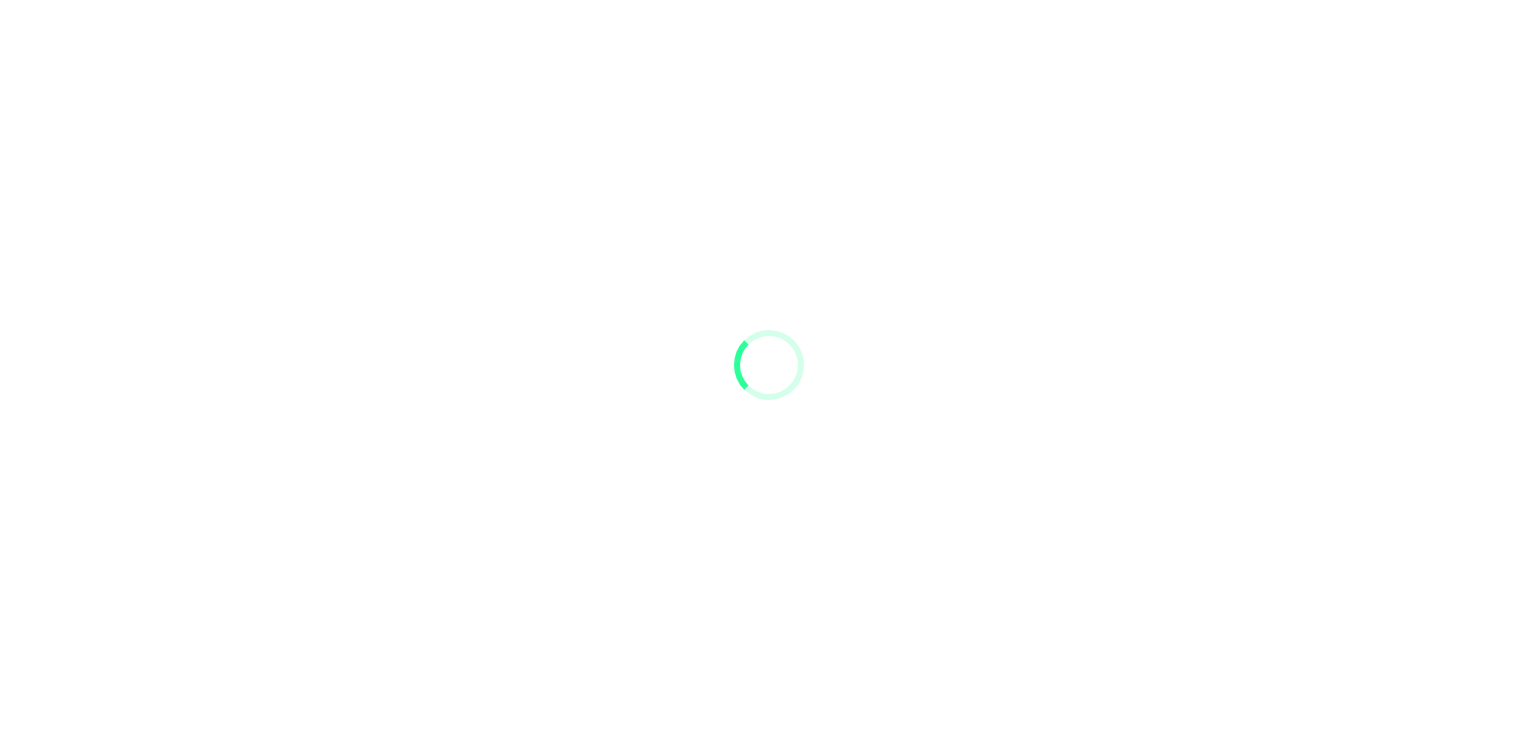 scroll, scrollTop: 0, scrollLeft: 0, axis: both 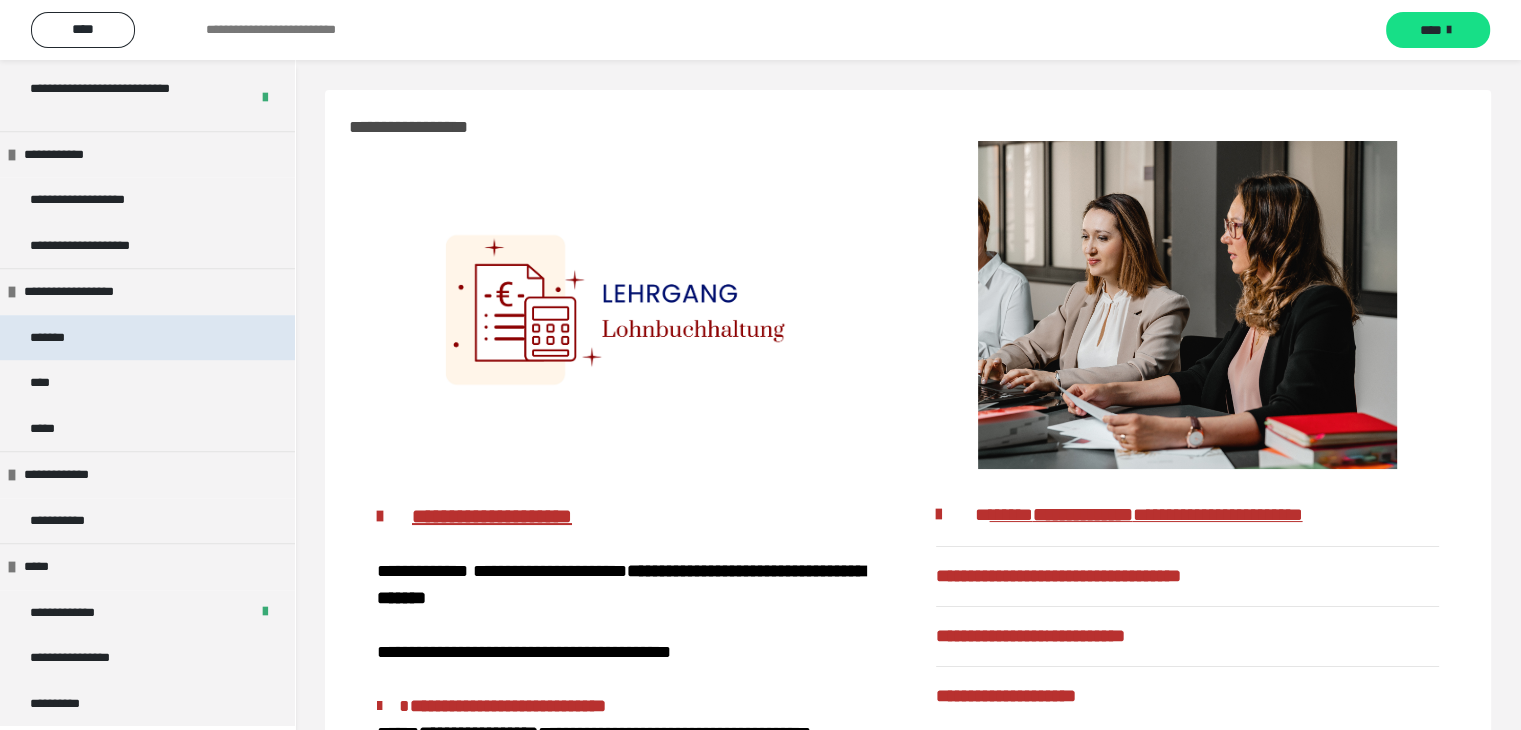 click on "*******" at bounding box center (147, 338) 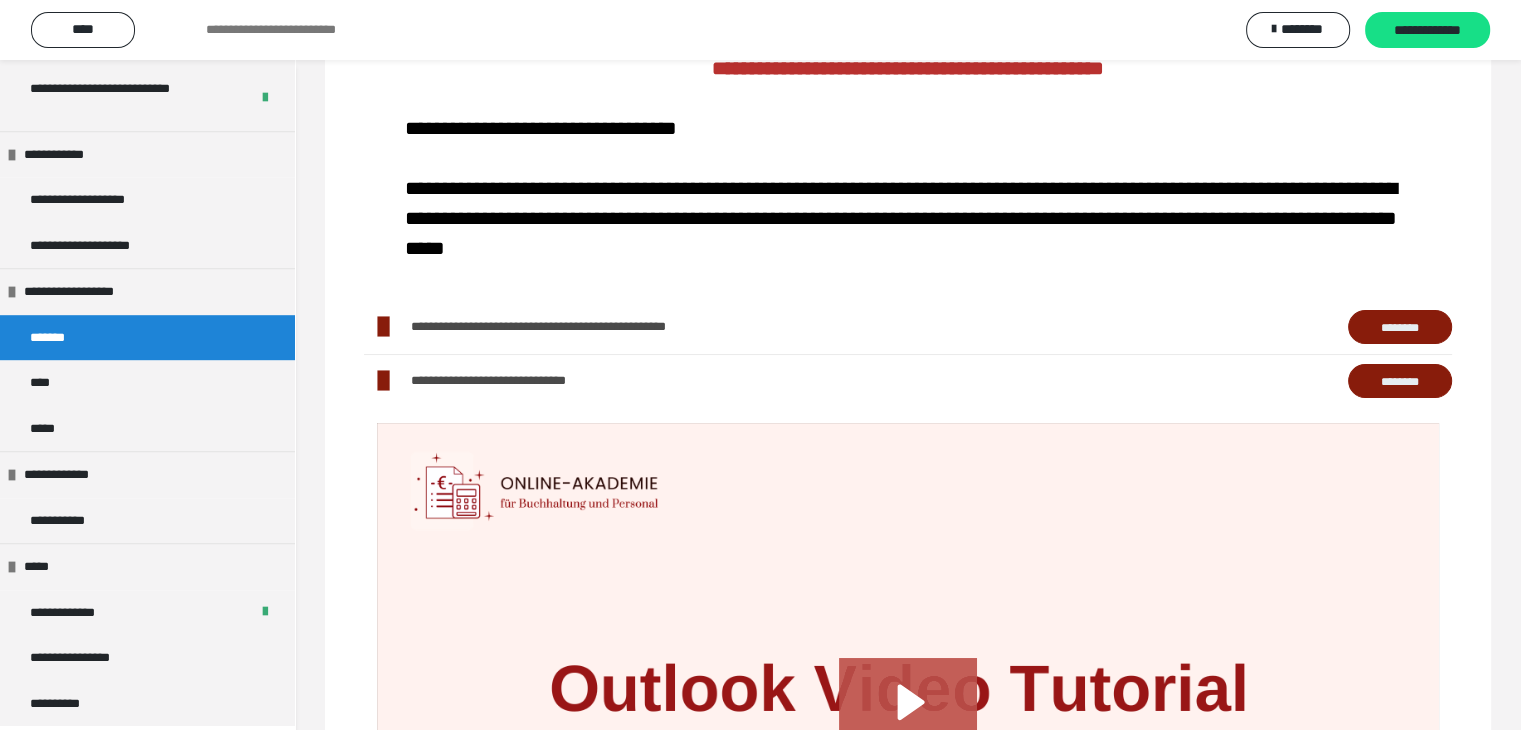 scroll, scrollTop: 200, scrollLeft: 0, axis: vertical 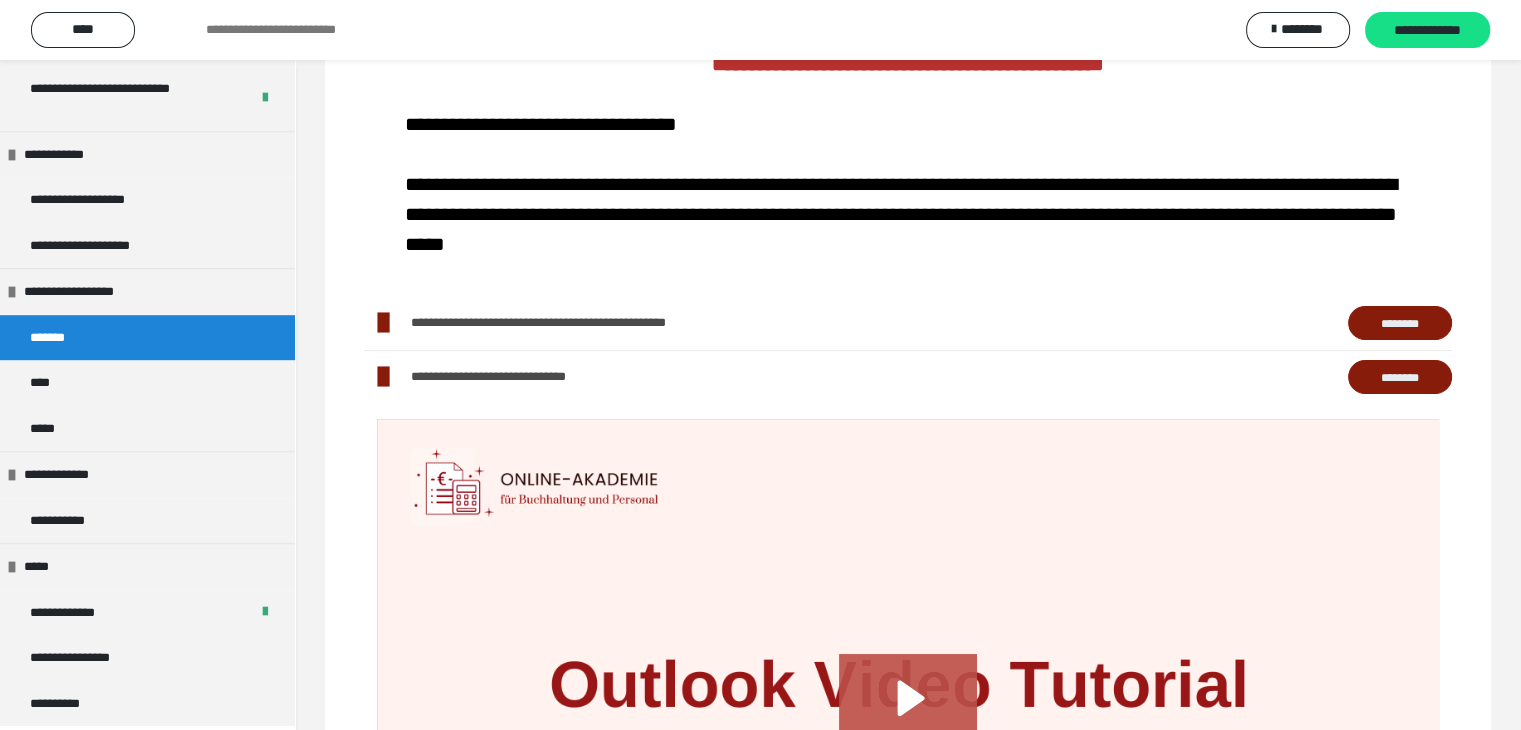 click on "********" at bounding box center [1400, 323] 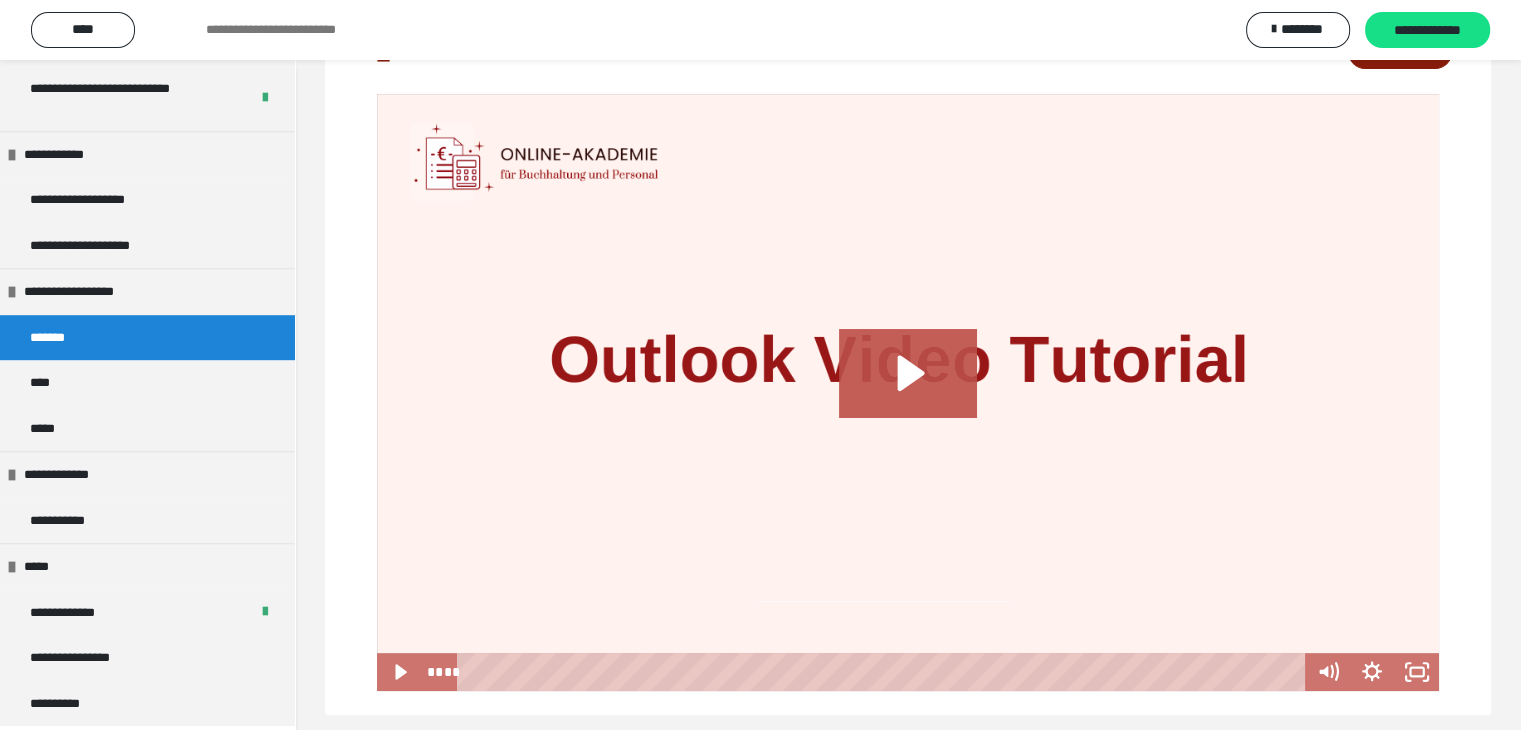 scroll, scrollTop: 540, scrollLeft: 0, axis: vertical 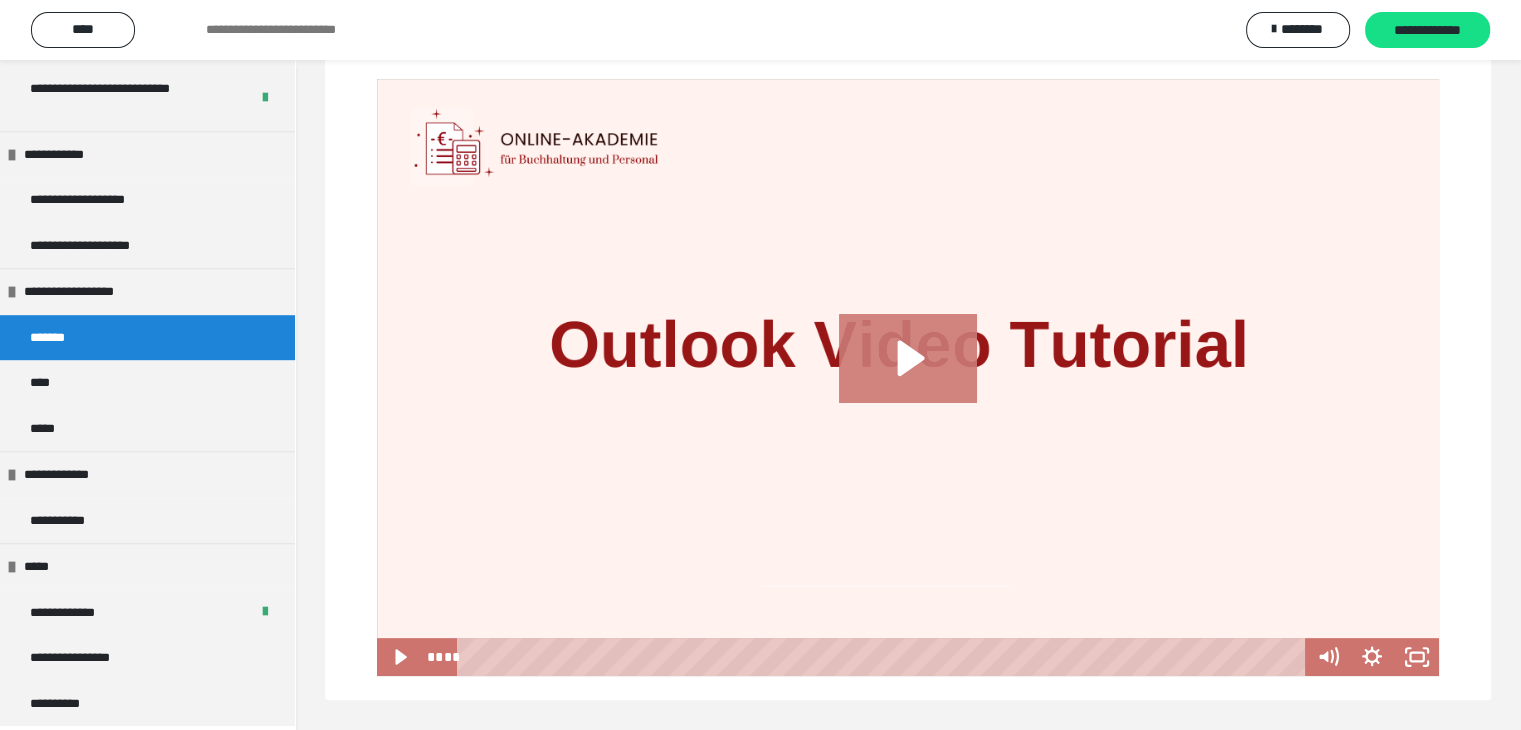 click 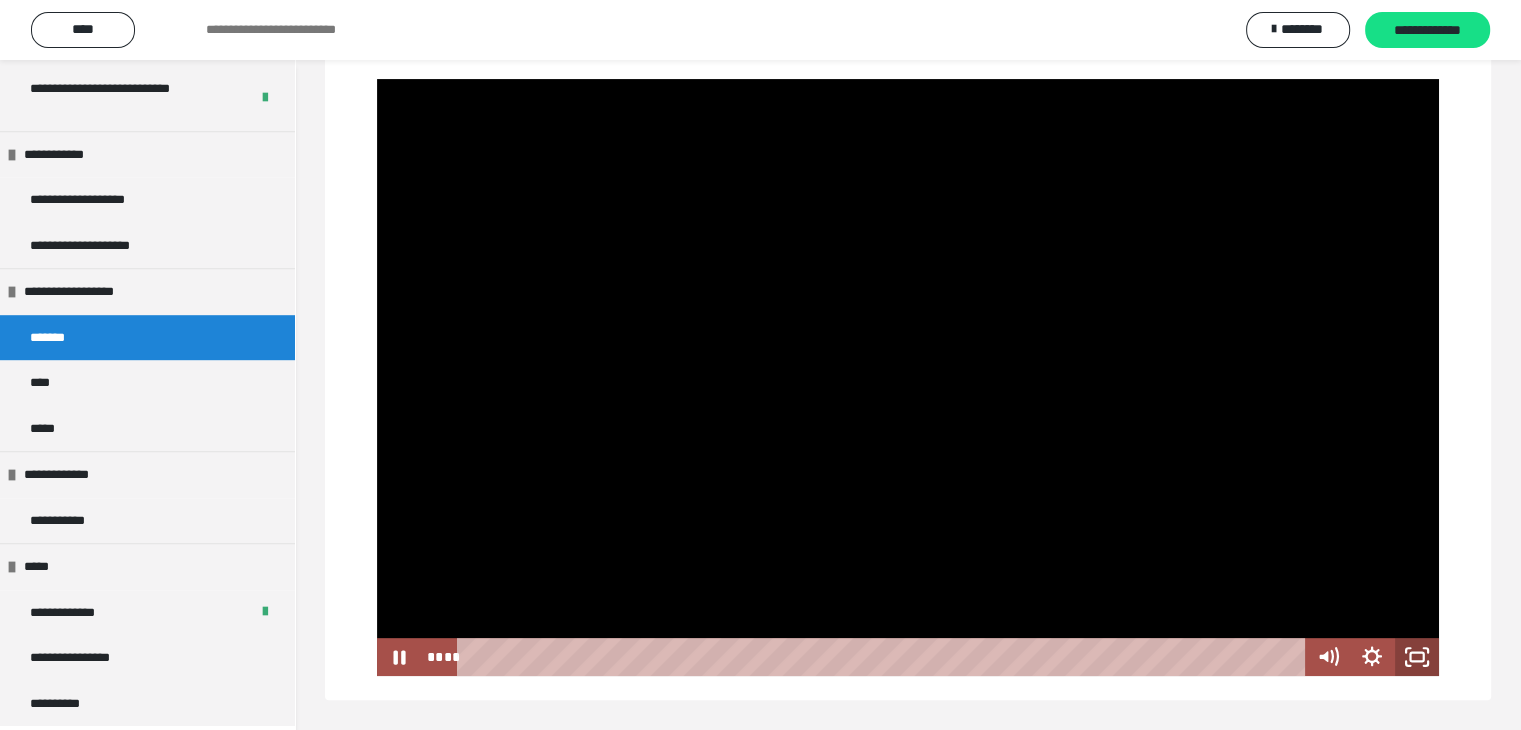 click 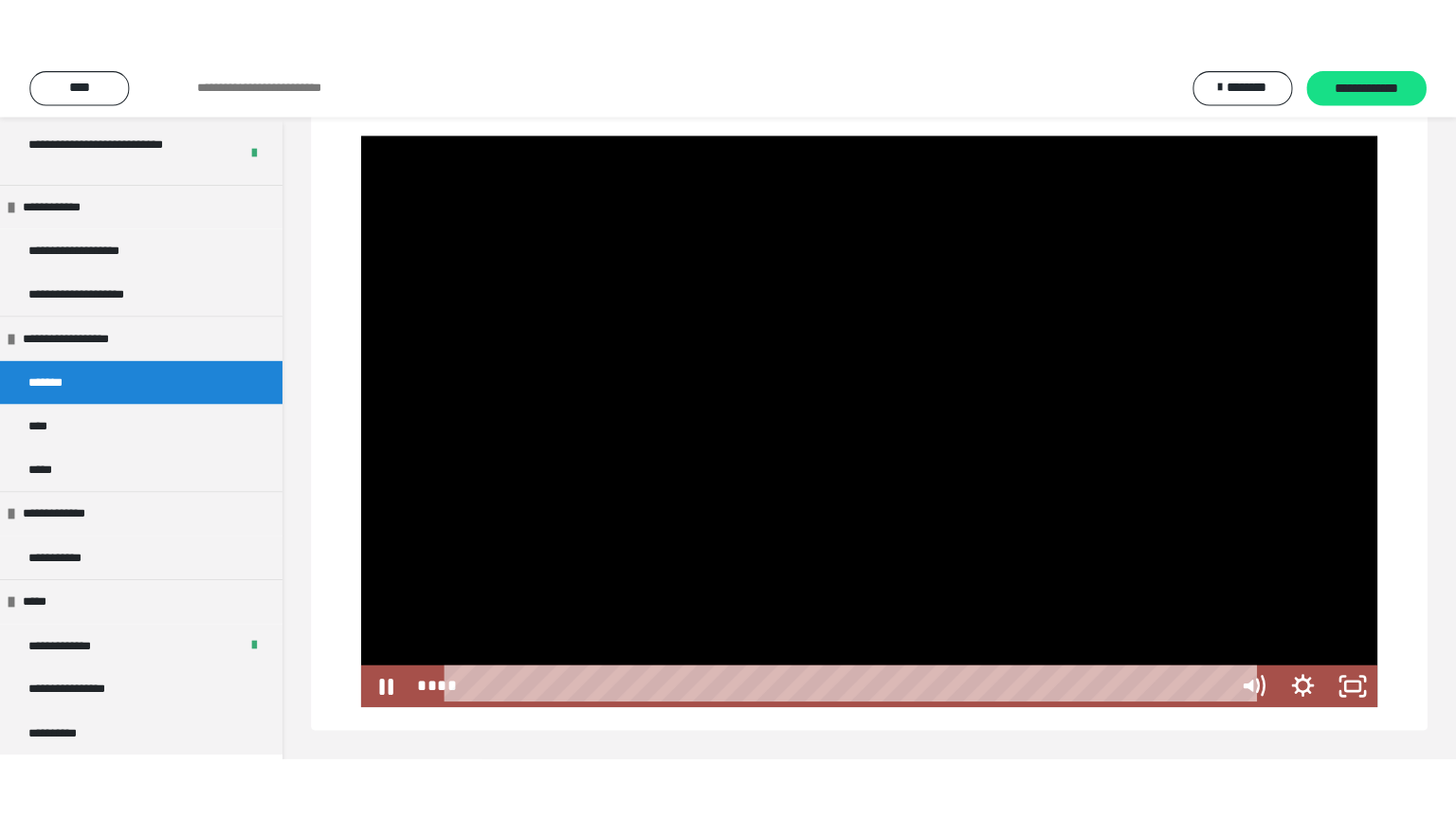 scroll, scrollTop: 393, scrollLeft: 0, axis: vertical 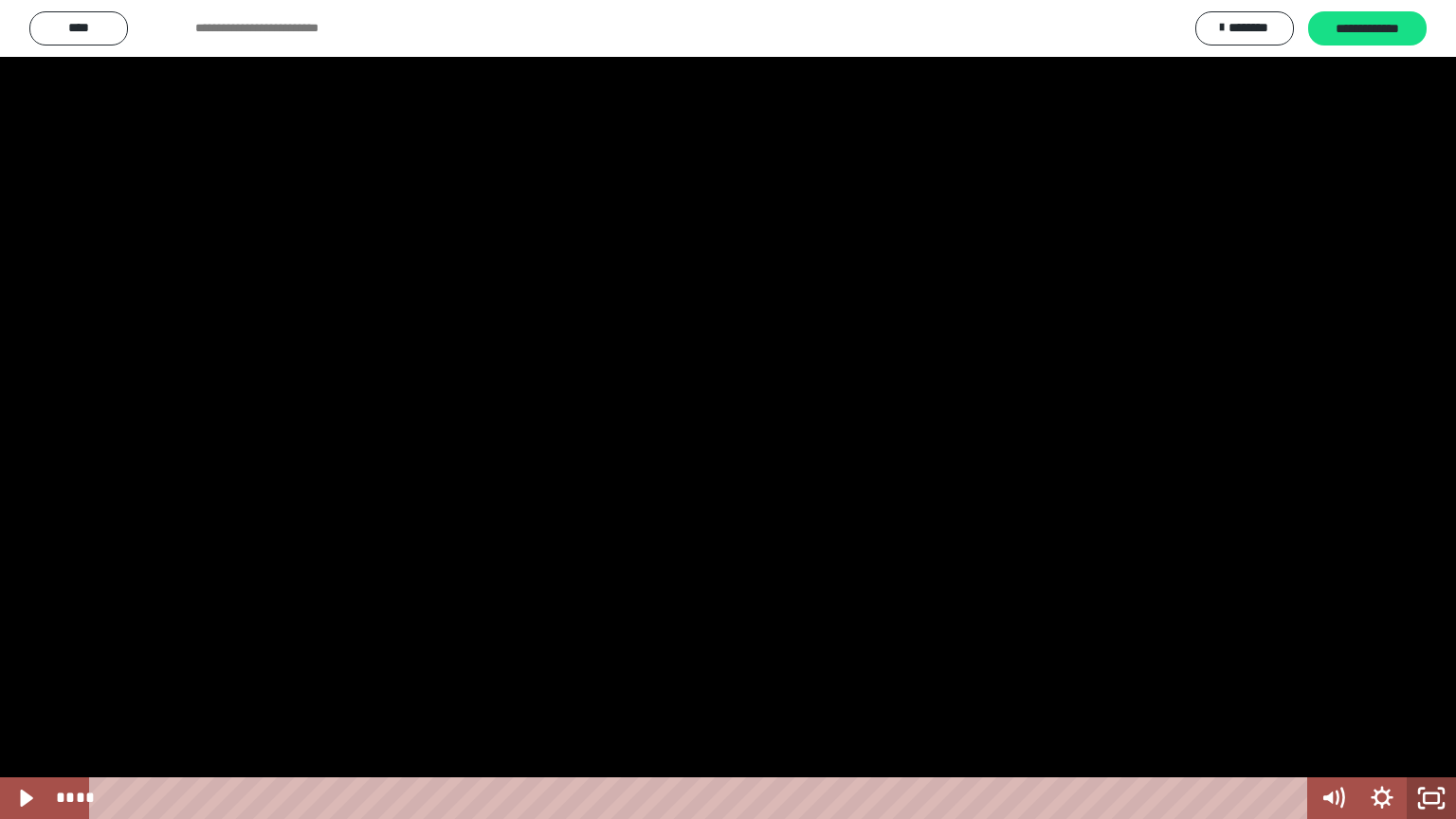 click 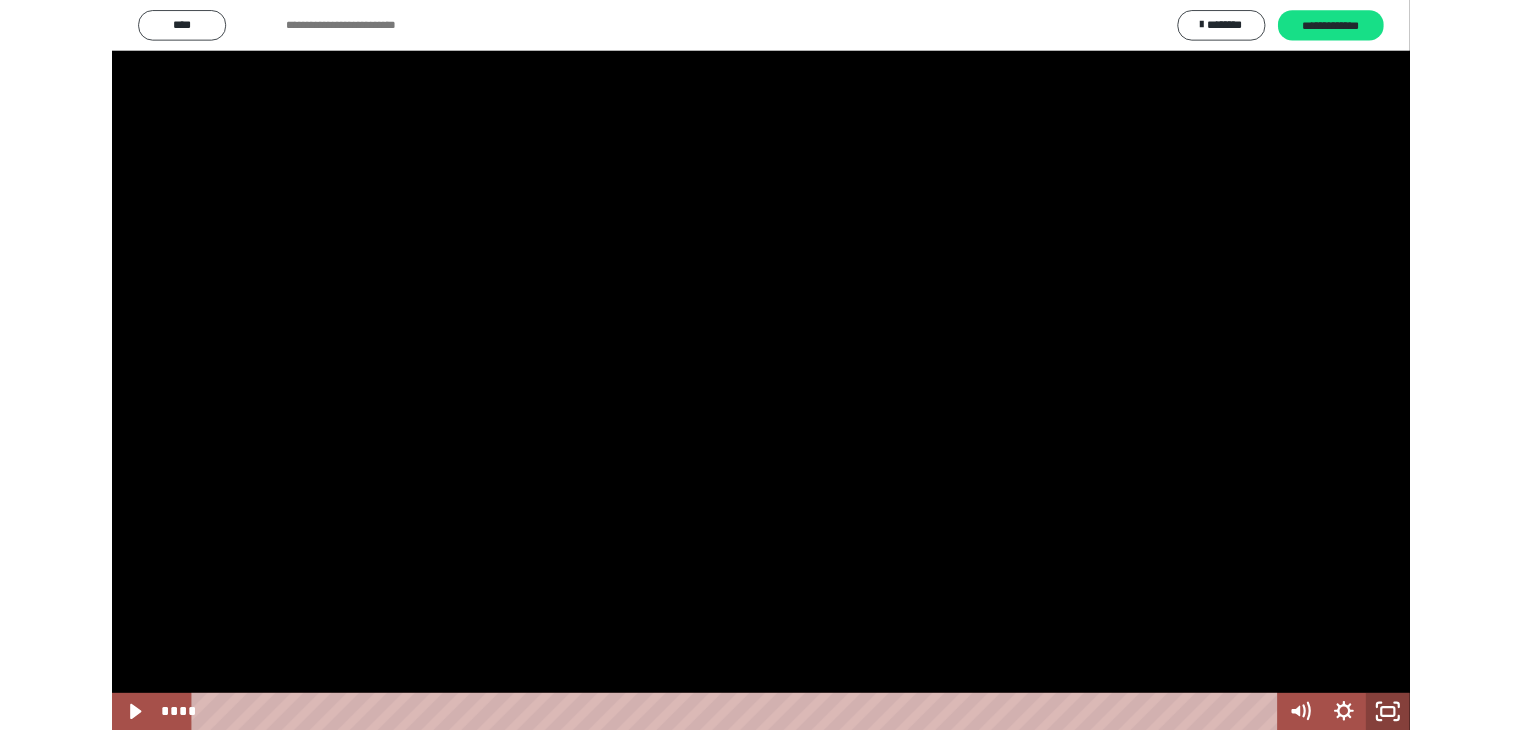 scroll, scrollTop: 1228, scrollLeft: 0, axis: vertical 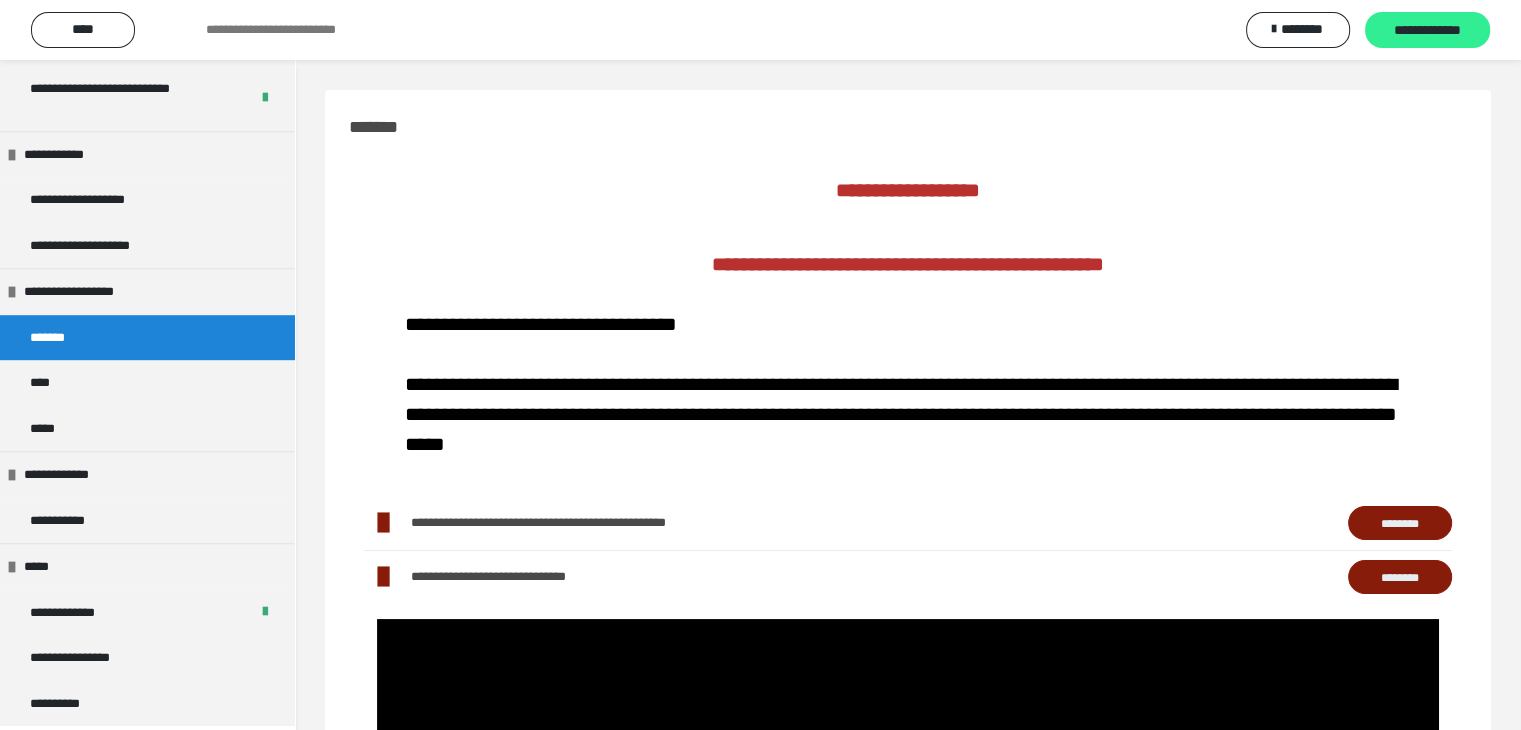 click on "**********" at bounding box center [1427, 31] 